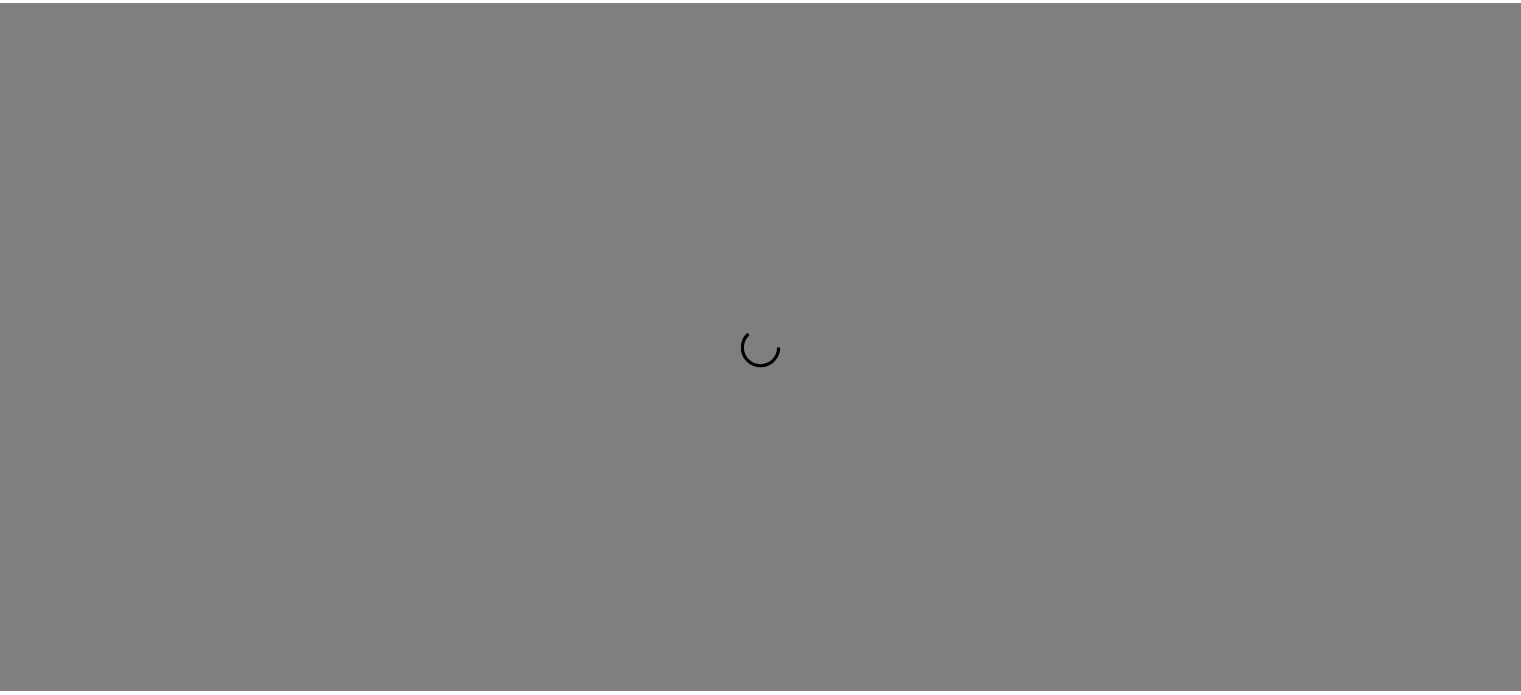 scroll, scrollTop: 0, scrollLeft: 0, axis: both 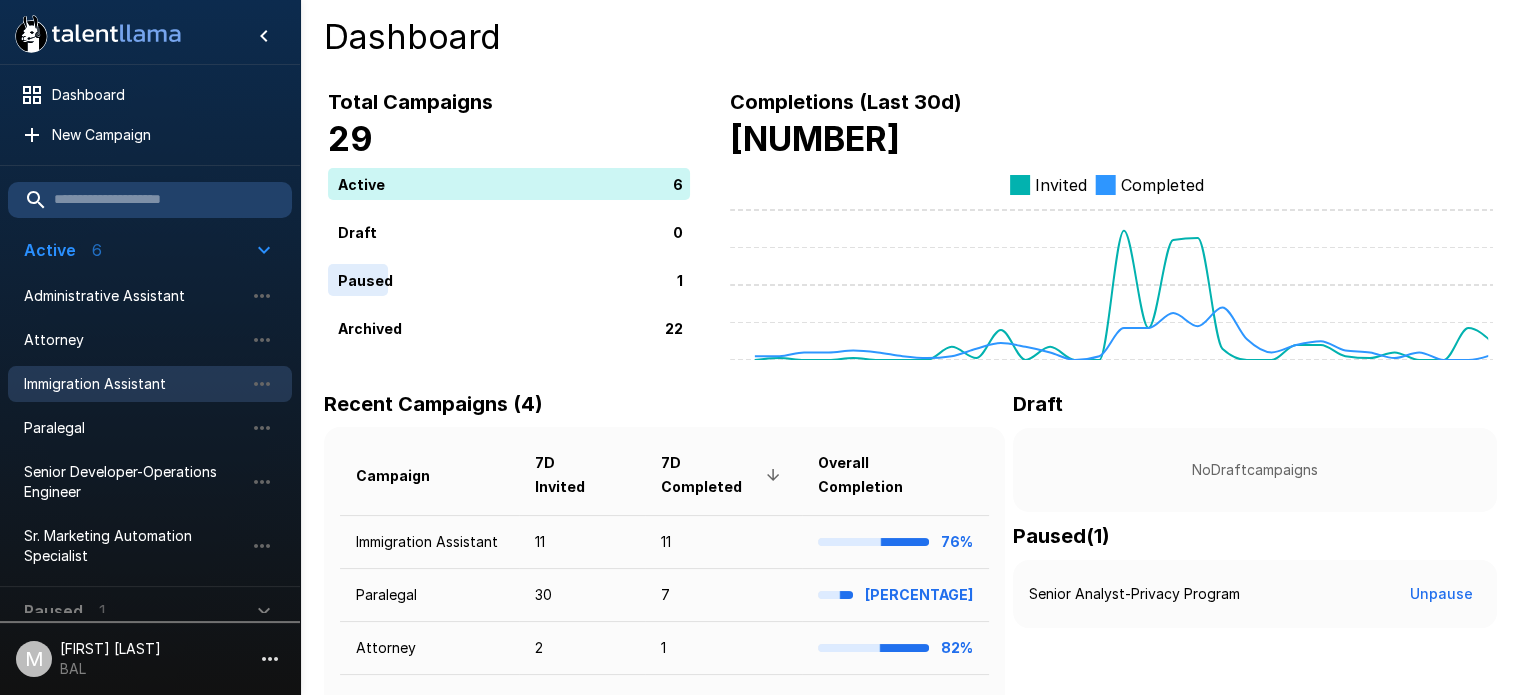 click on "Immigration Assistant" at bounding box center (150, 384) 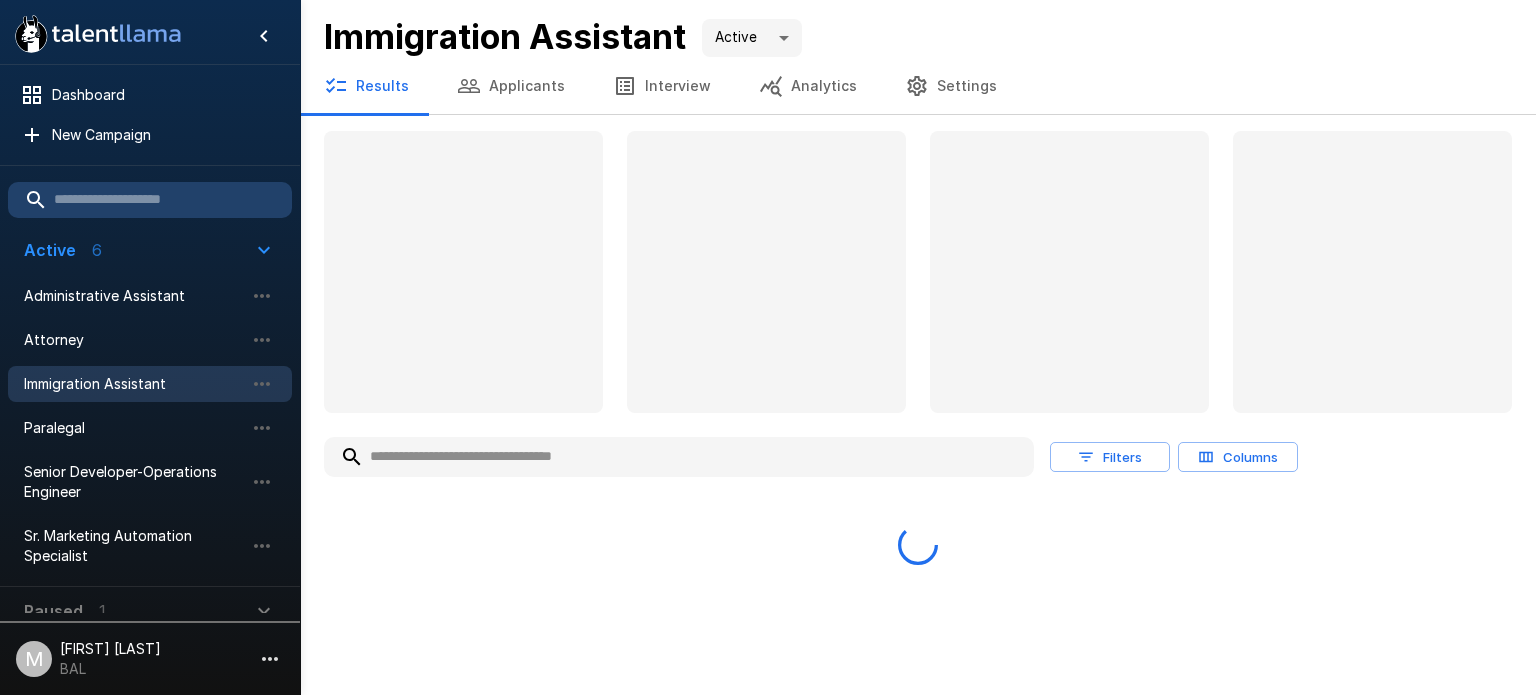 click at bounding box center (679, 457) 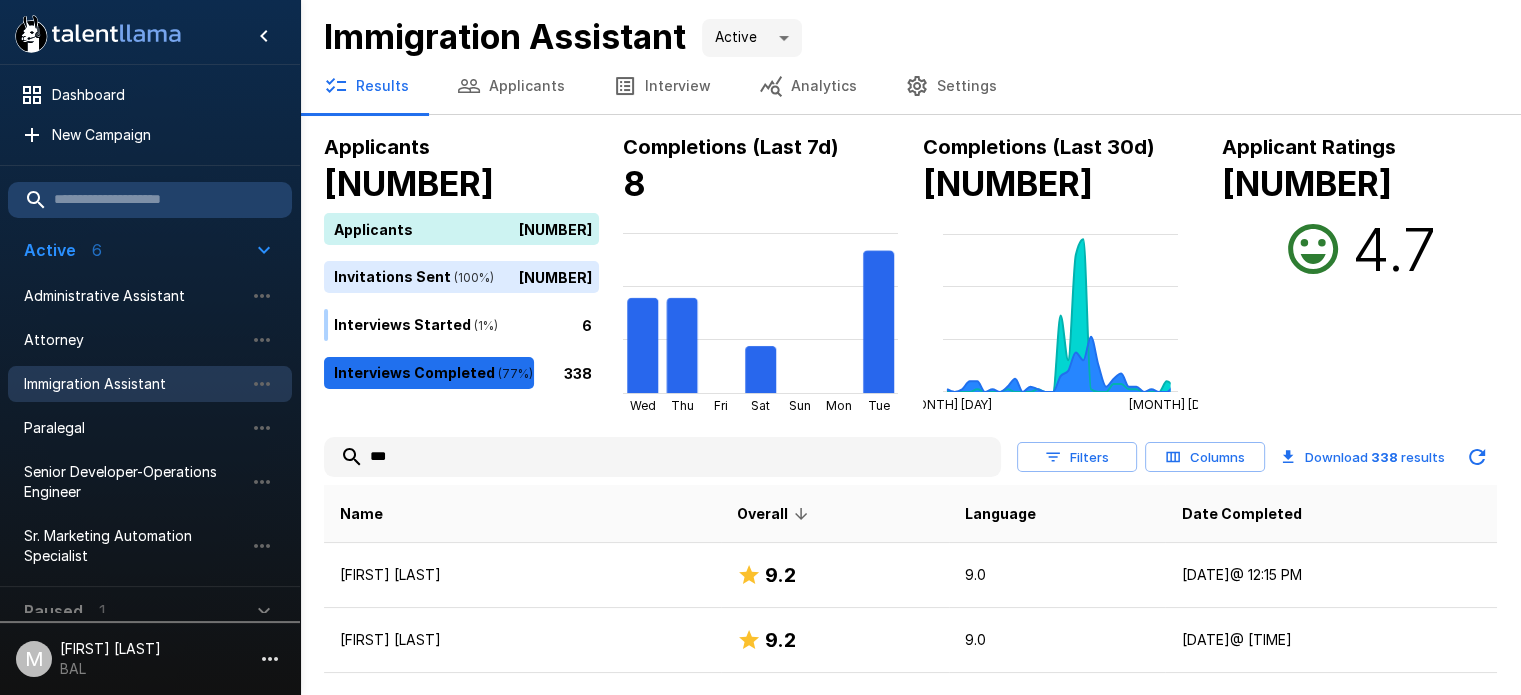 click on "***" at bounding box center [662, 457] 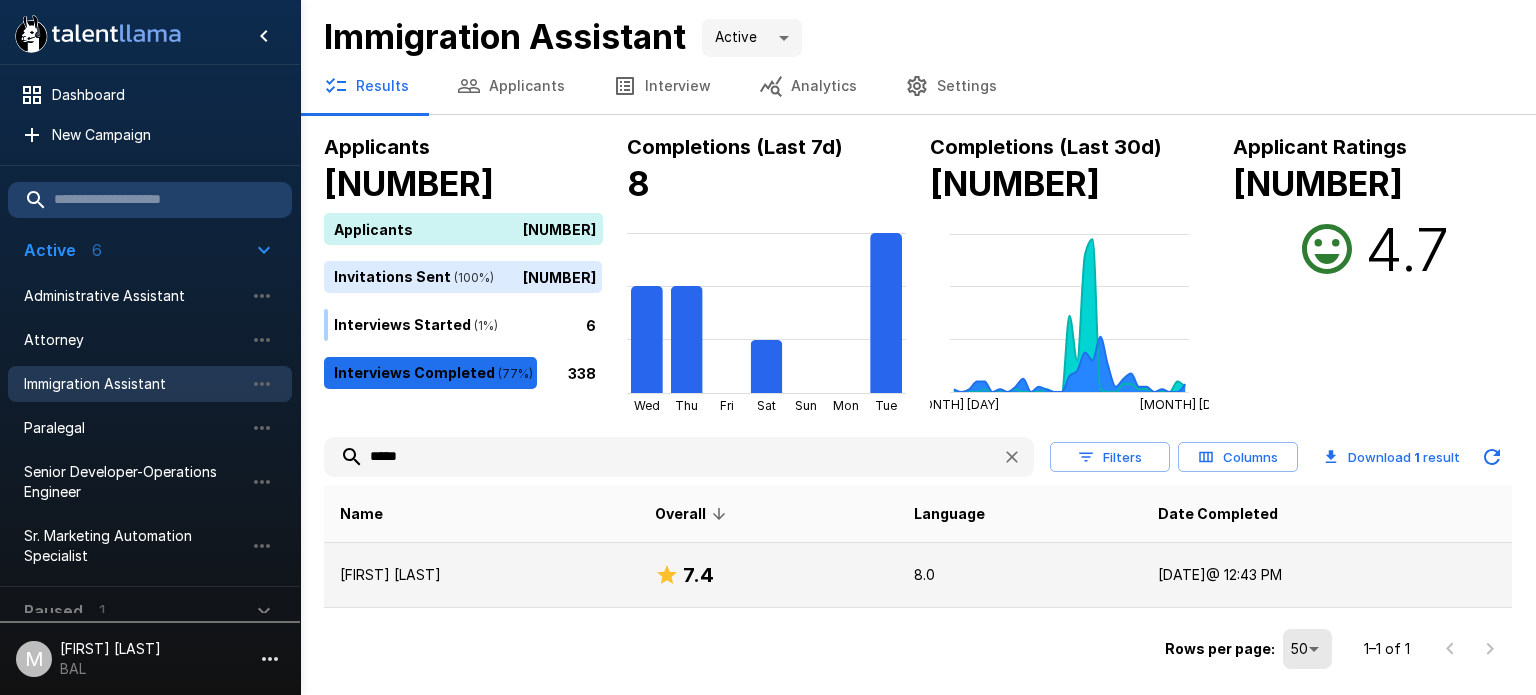 type on "*****" 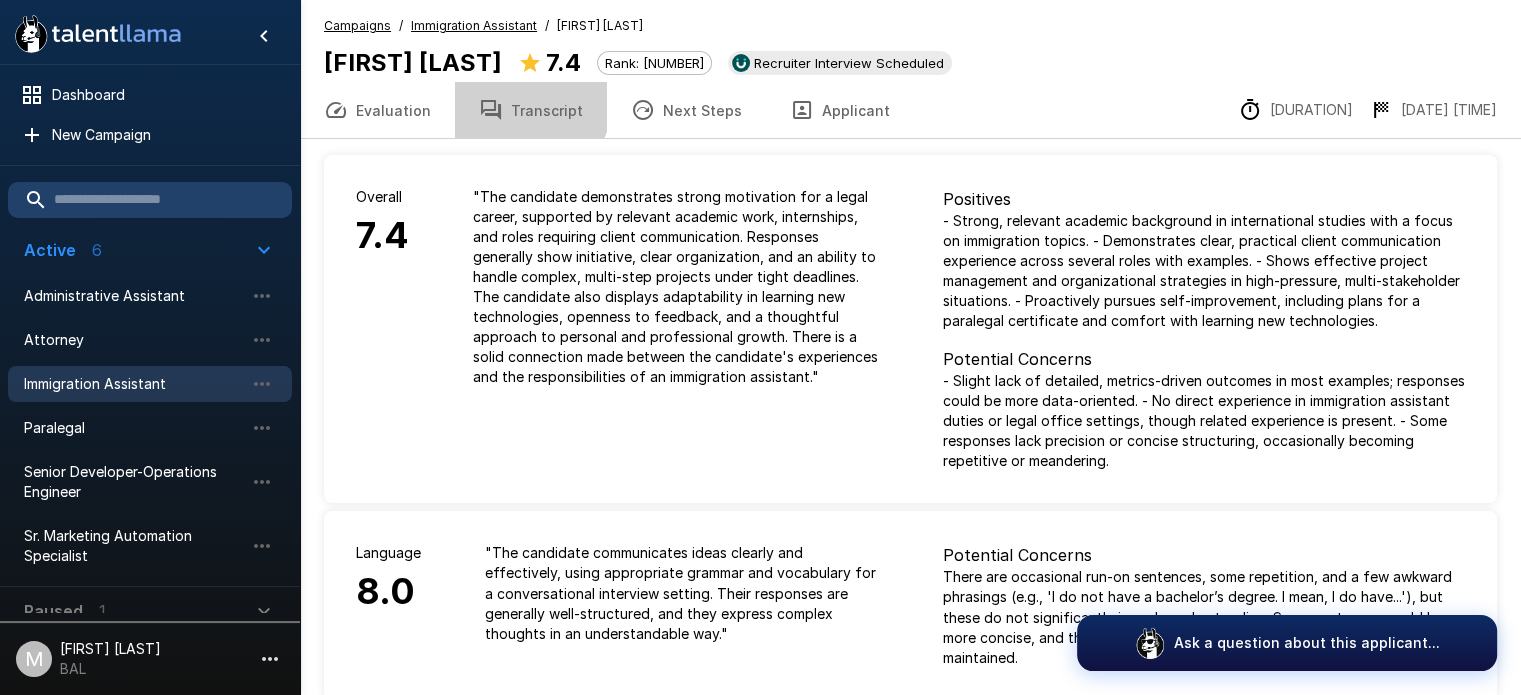 click on "Transcript" at bounding box center (531, 110) 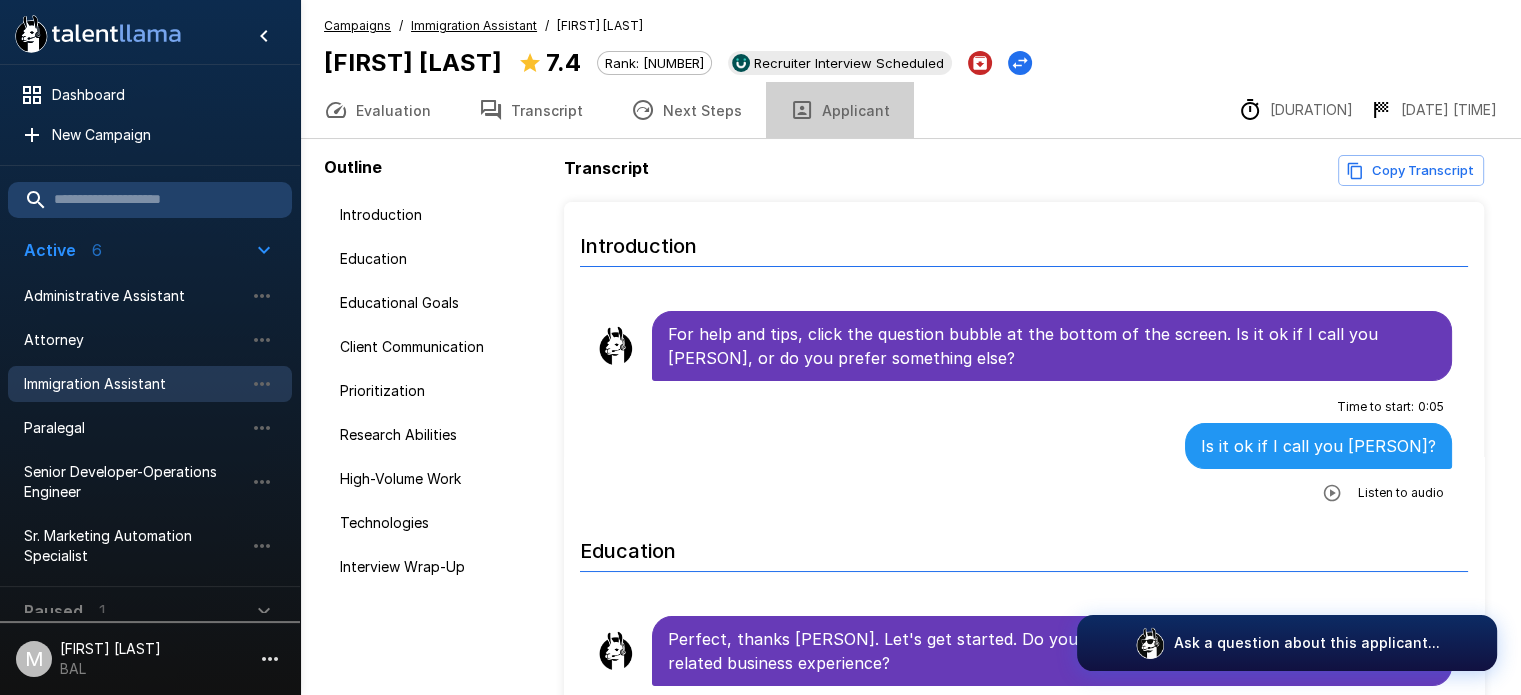 click on "Applicant" at bounding box center [840, 110] 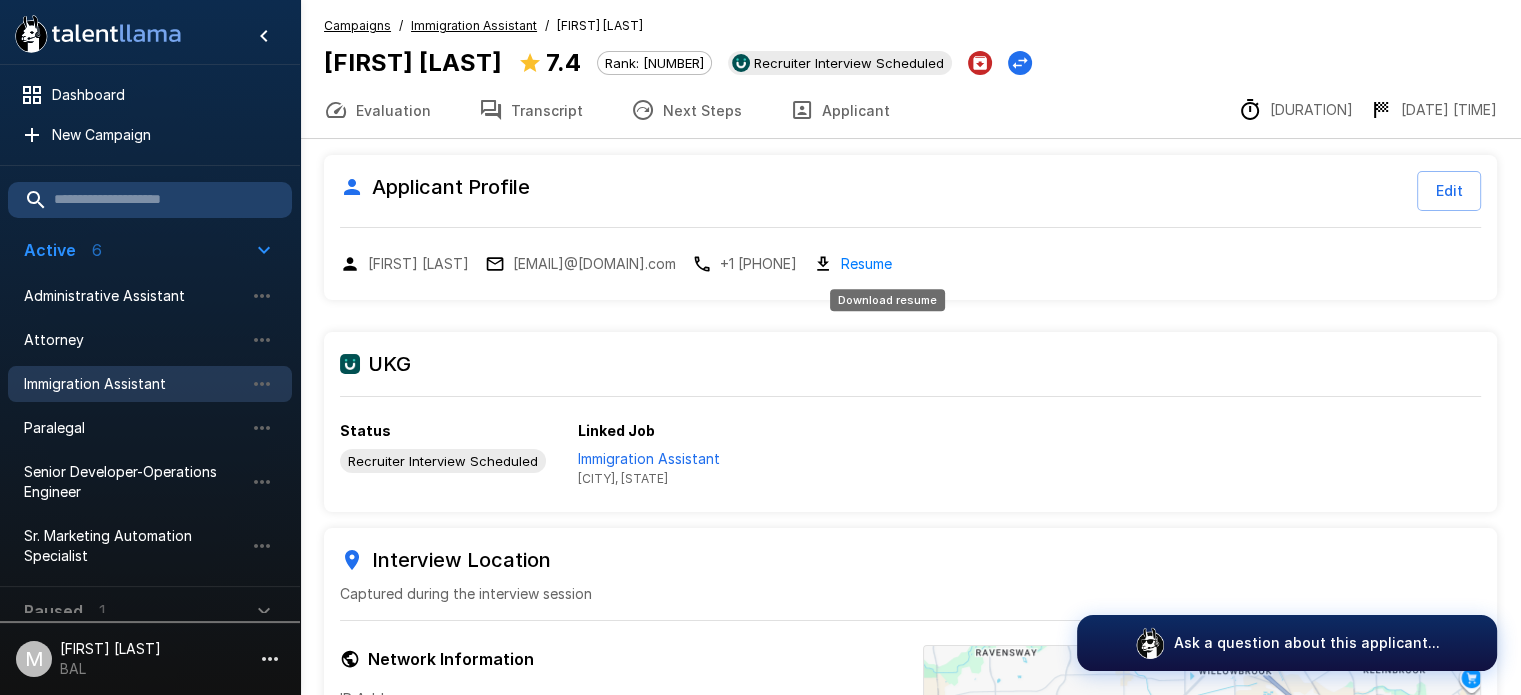 click on "Resume" at bounding box center [866, 263] 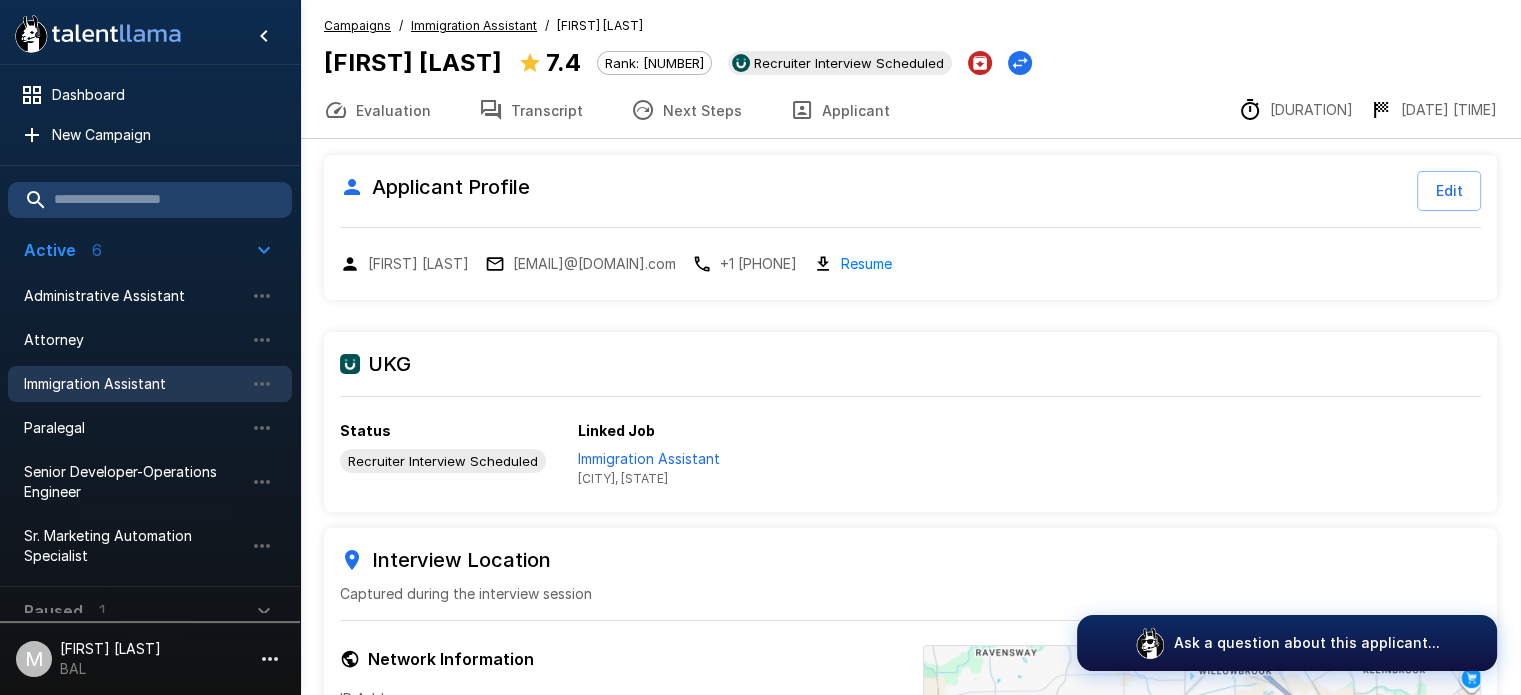 click 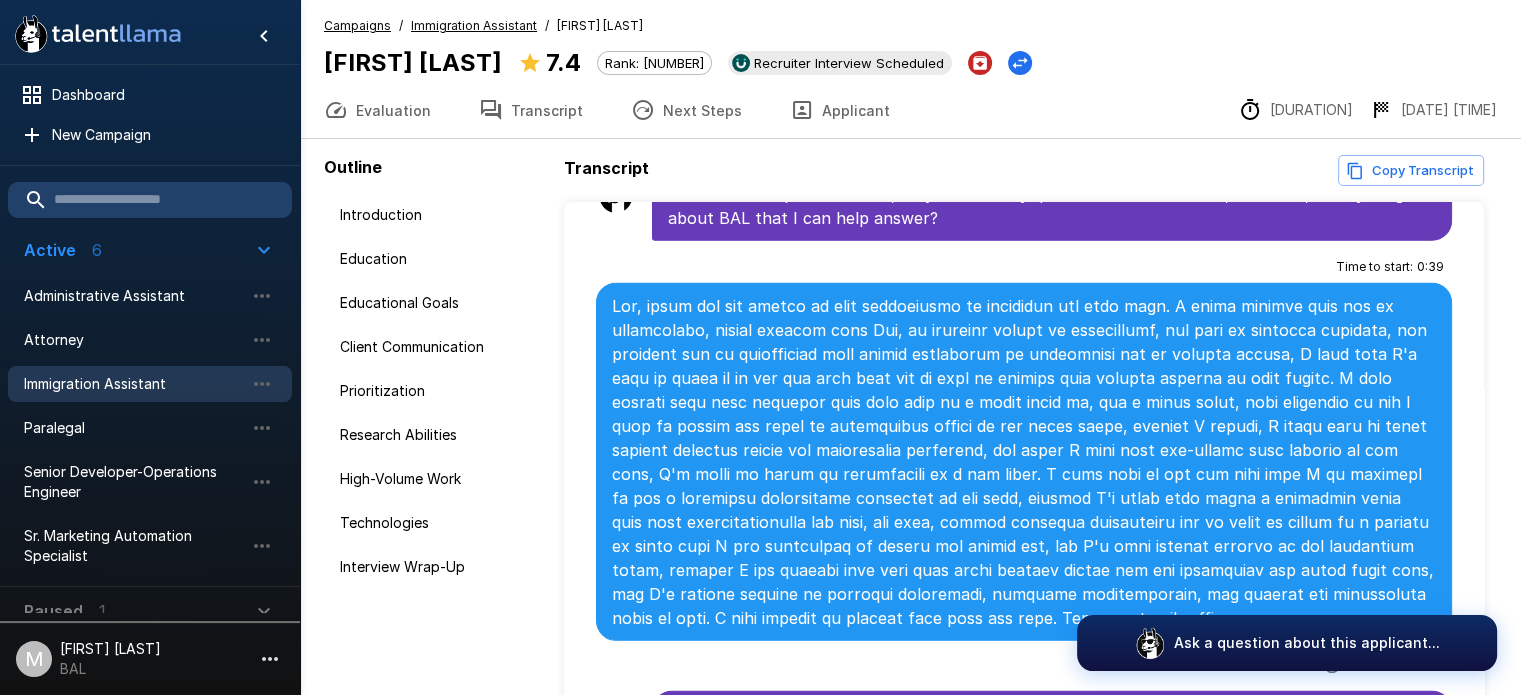 scroll, scrollTop: 5148, scrollLeft: 0, axis: vertical 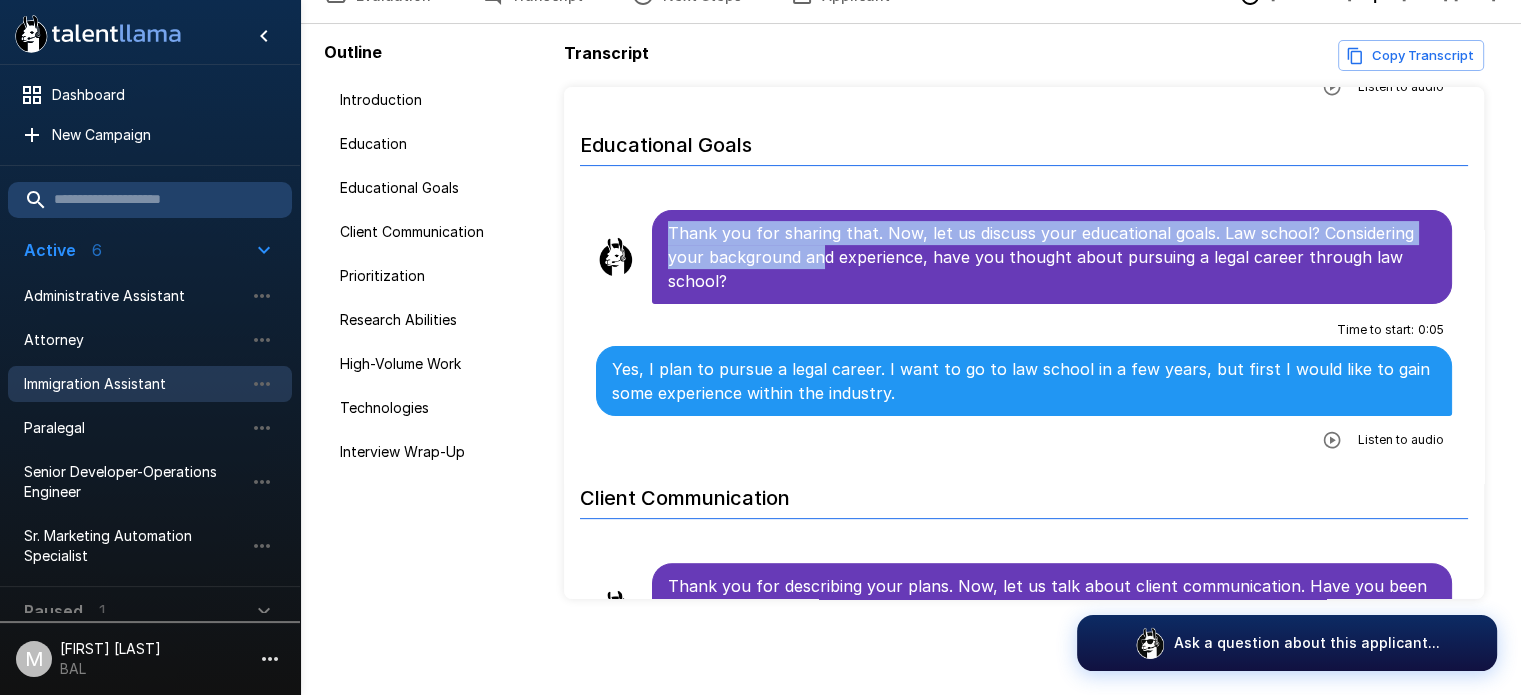 drag, startPoint x: 564, startPoint y: 195, endPoint x: 822, endPoint y: 243, distance: 262.42712 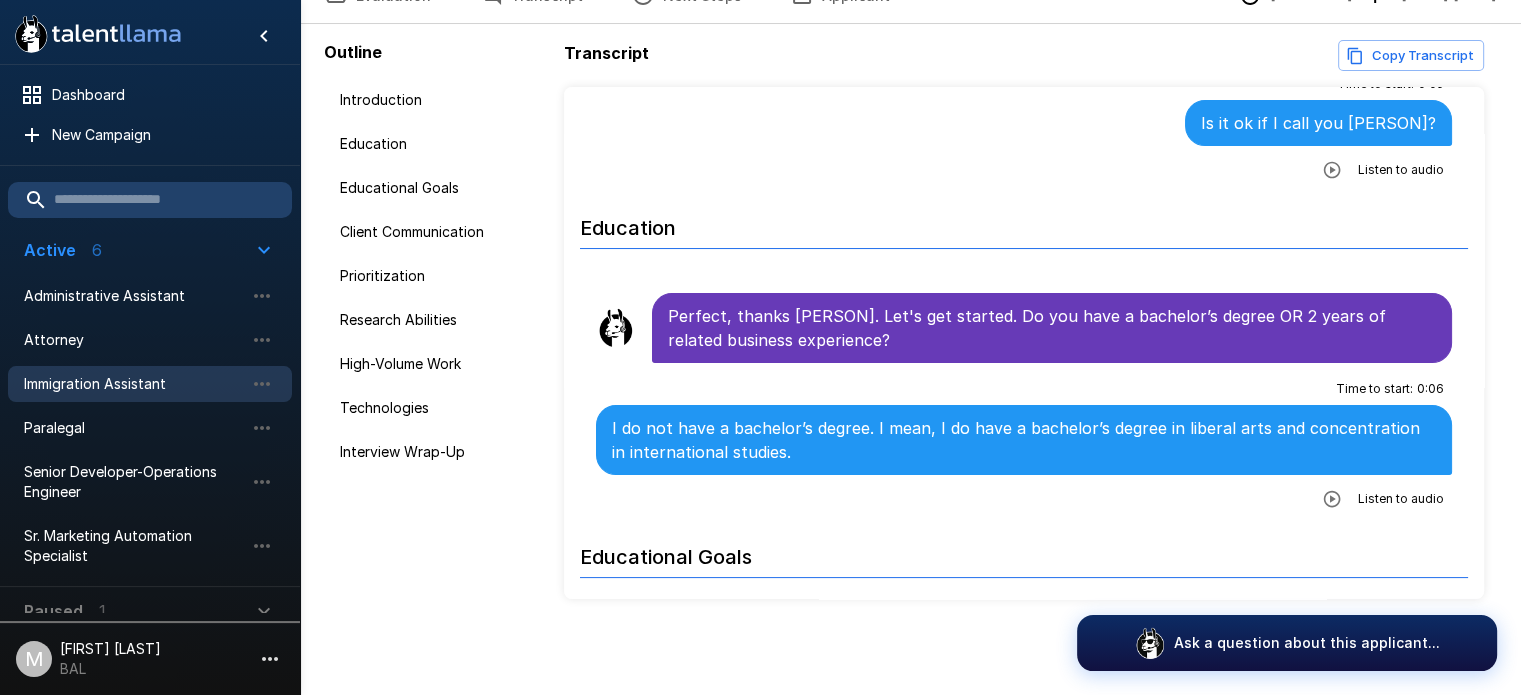scroll, scrollTop: 0, scrollLeft: 0, axis: both 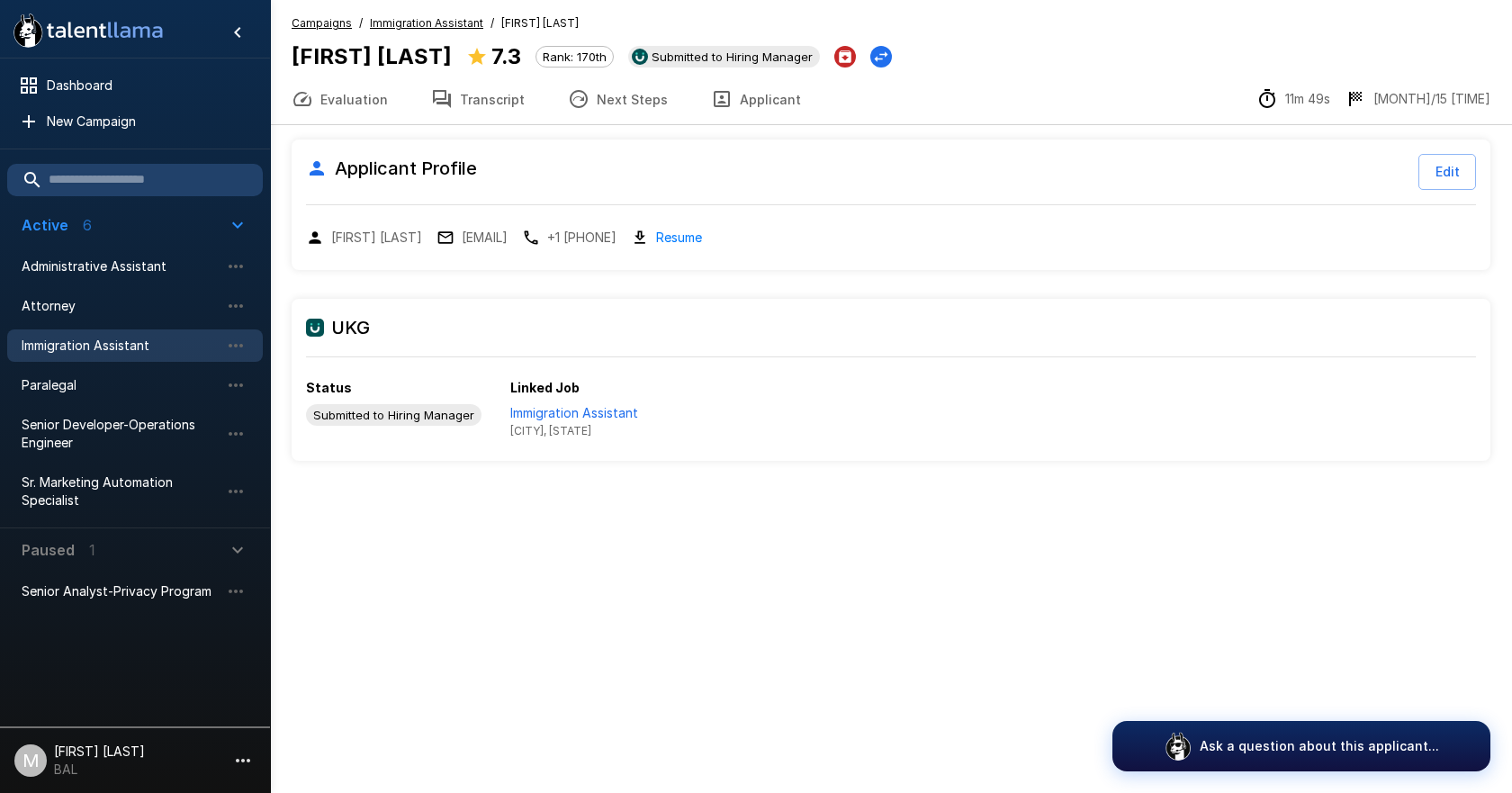 click on "Immigration Assistant" at bounding box center [135, 346] 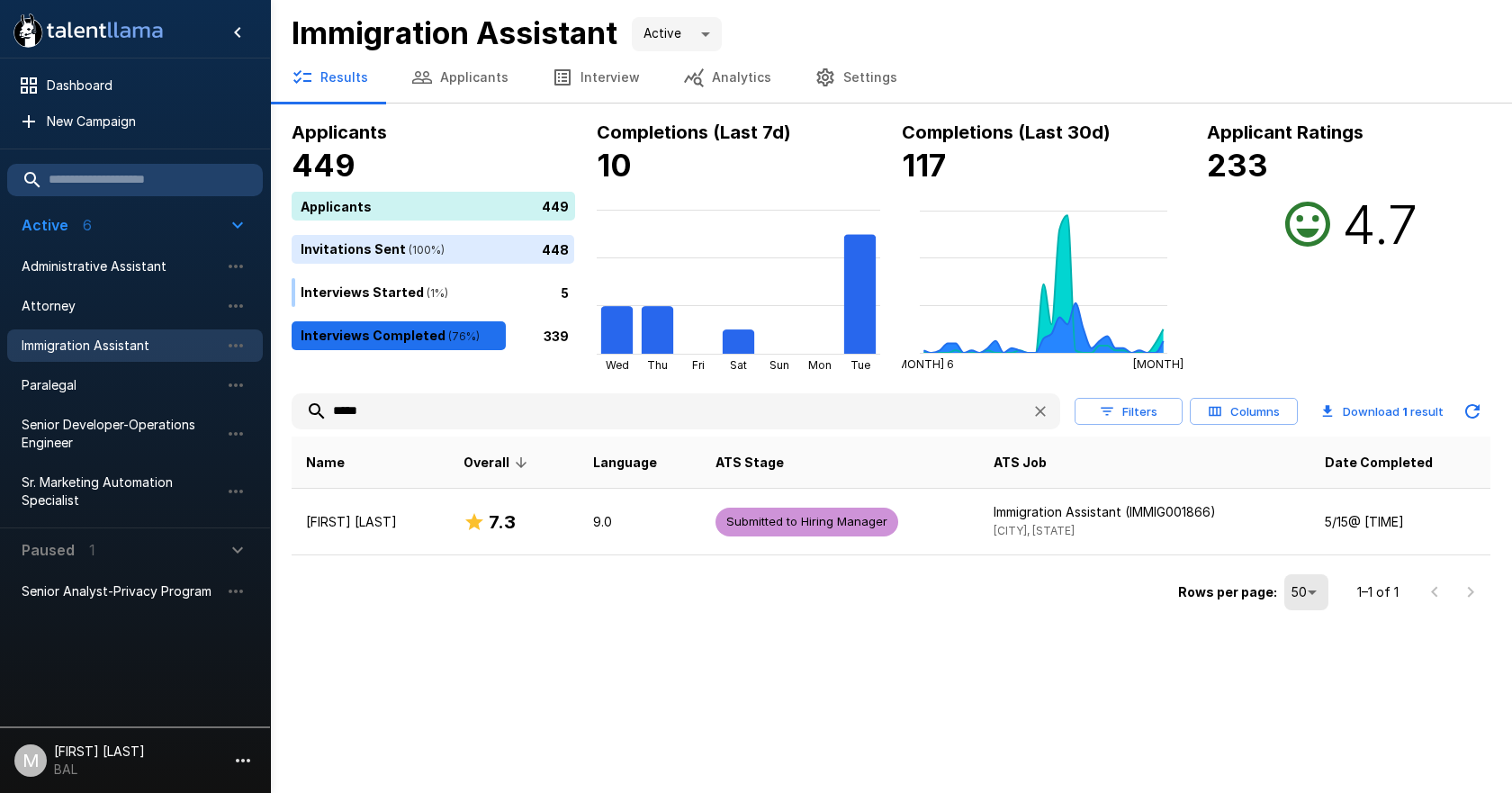 drag, startPoint x: 518, startPoint y: 423, endPoint x: 106, endPoint y: 406, distance: 412.3506 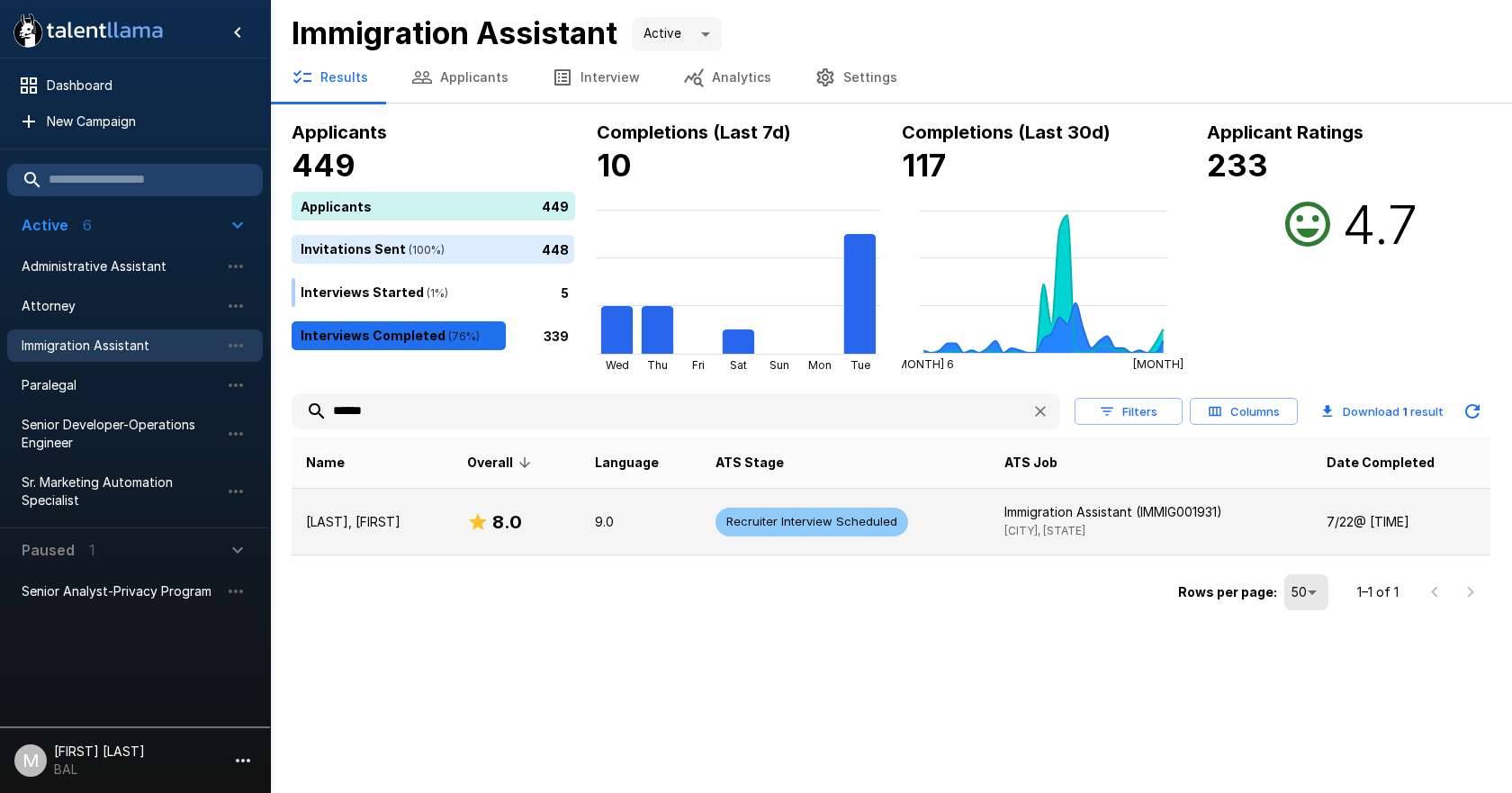 type on "******" 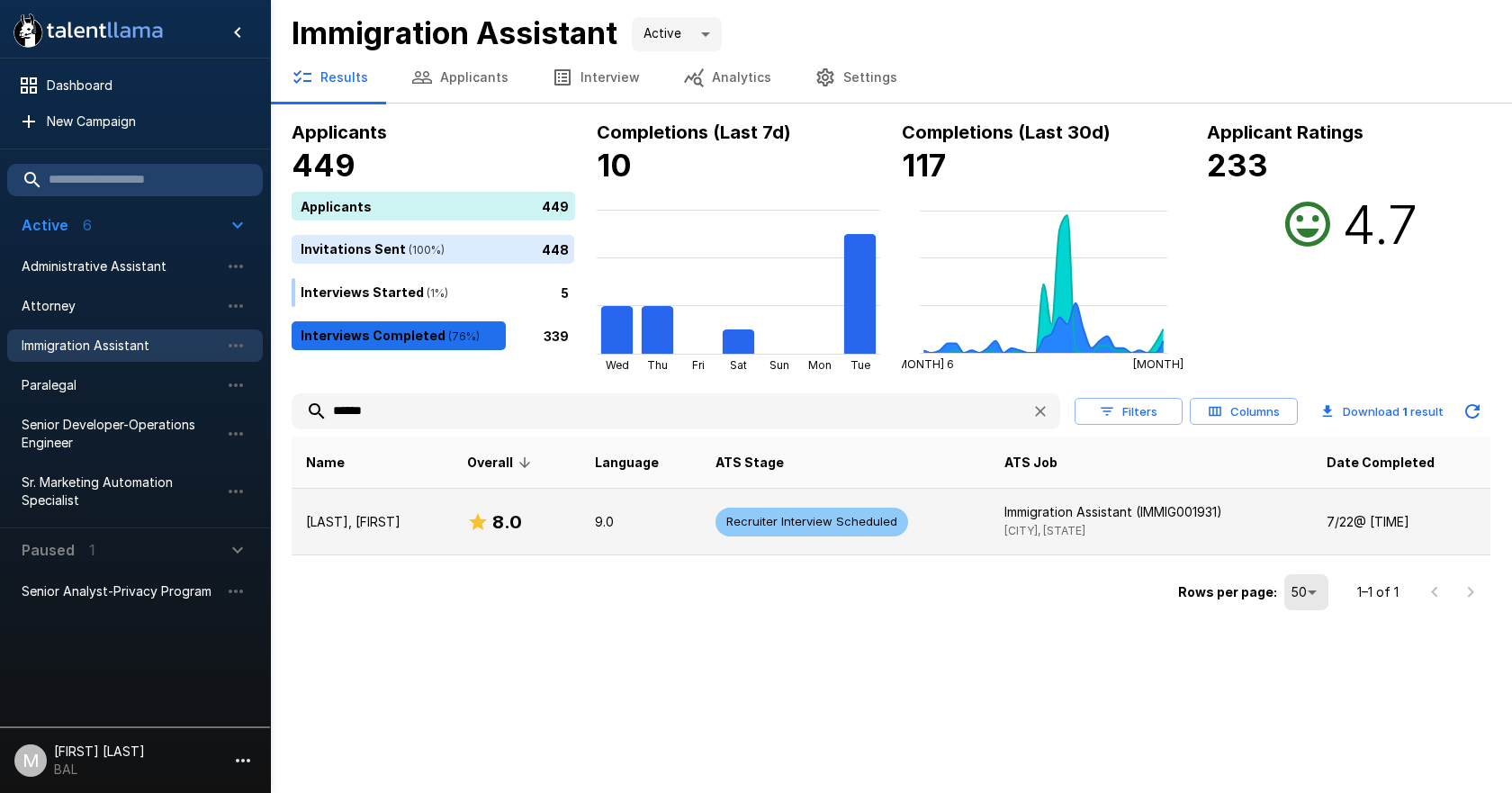 click on "Sharon Anwana" at bounding box center (372, 522) 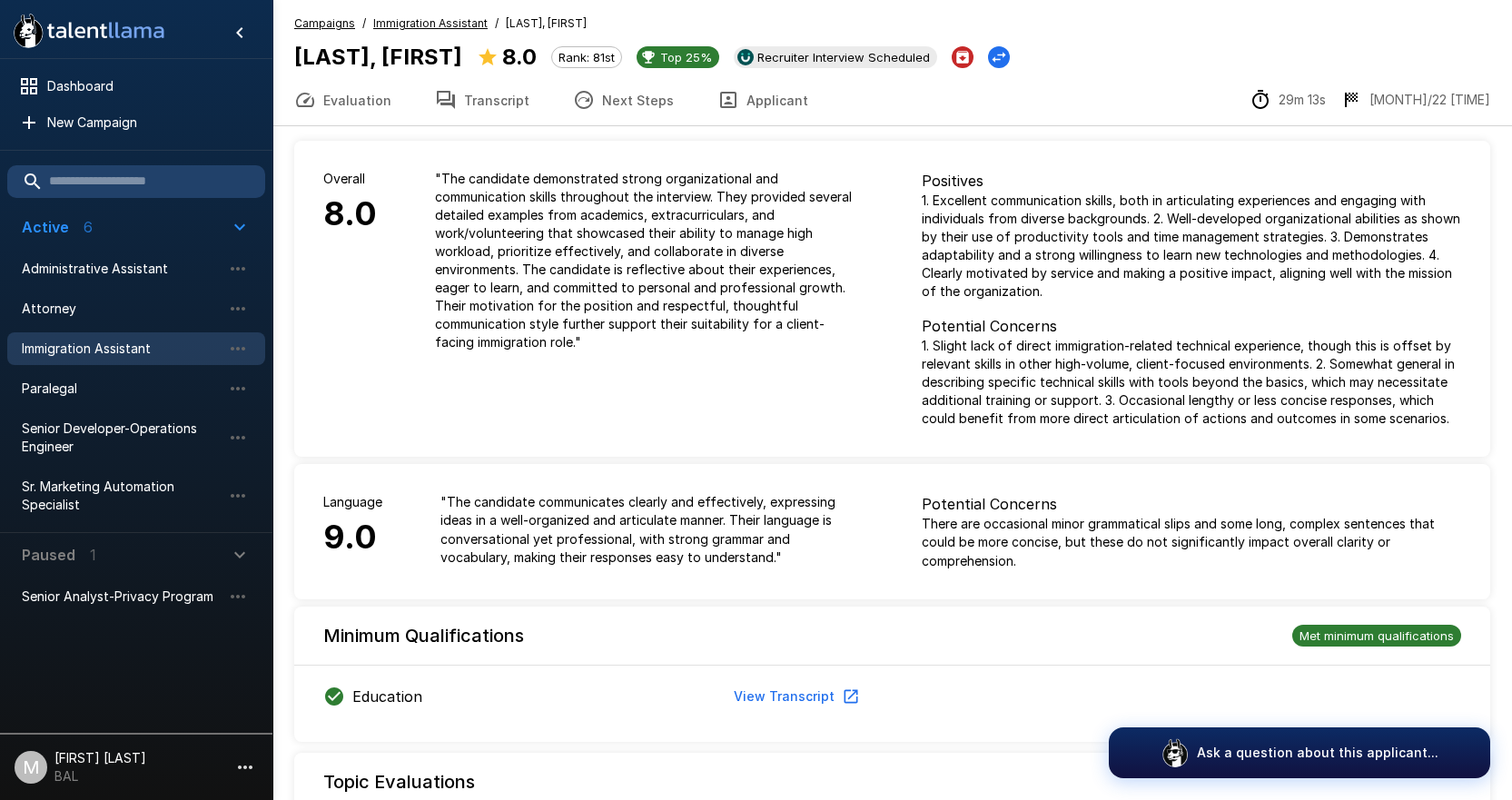 click on "Overall 8.0" at bounding box center [350, 261] 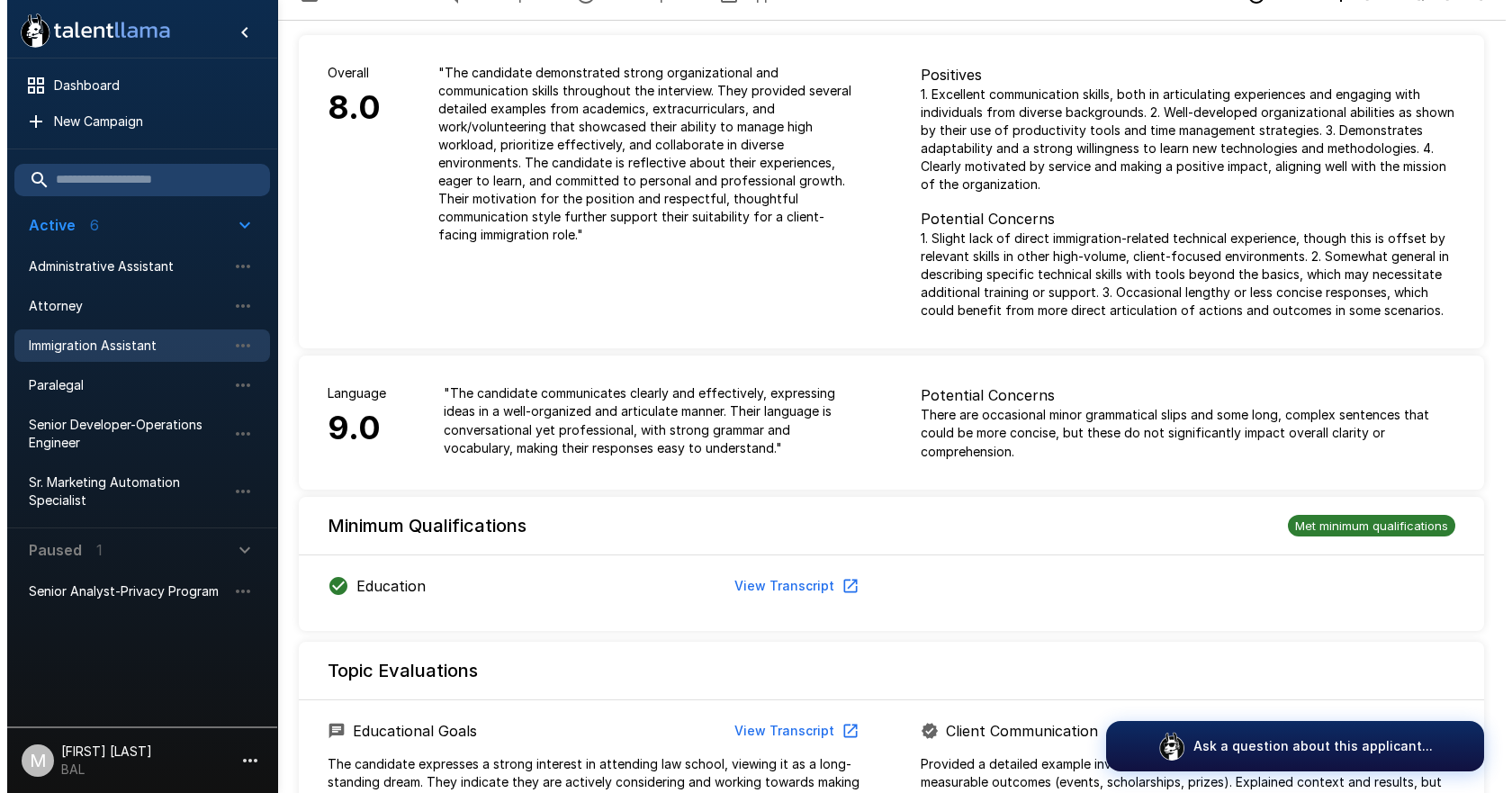 scroll, scrollTop: 0, scrollLeft: 0, axis: both 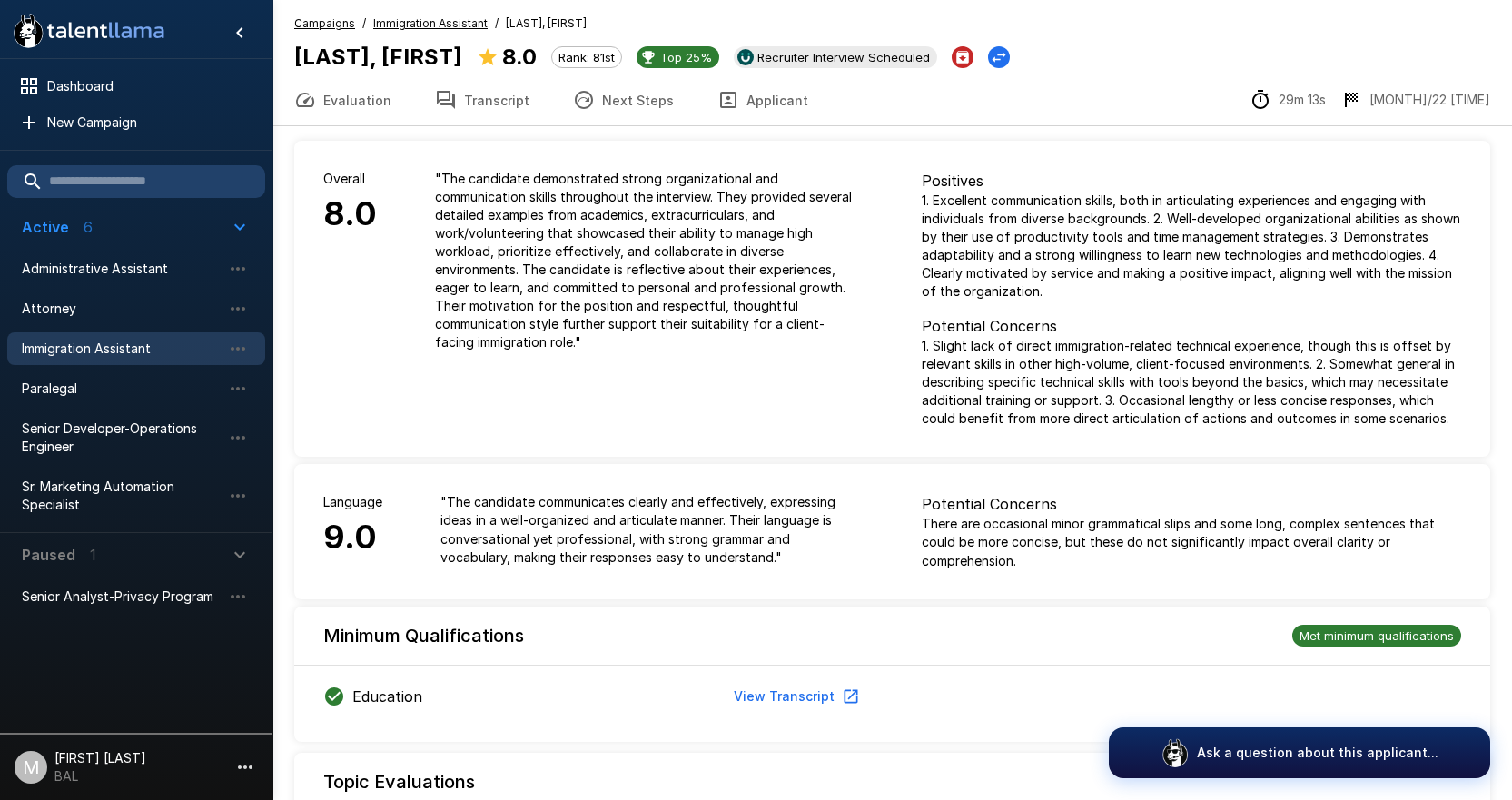 click on "Applicant" at bounding box center [763, 100] 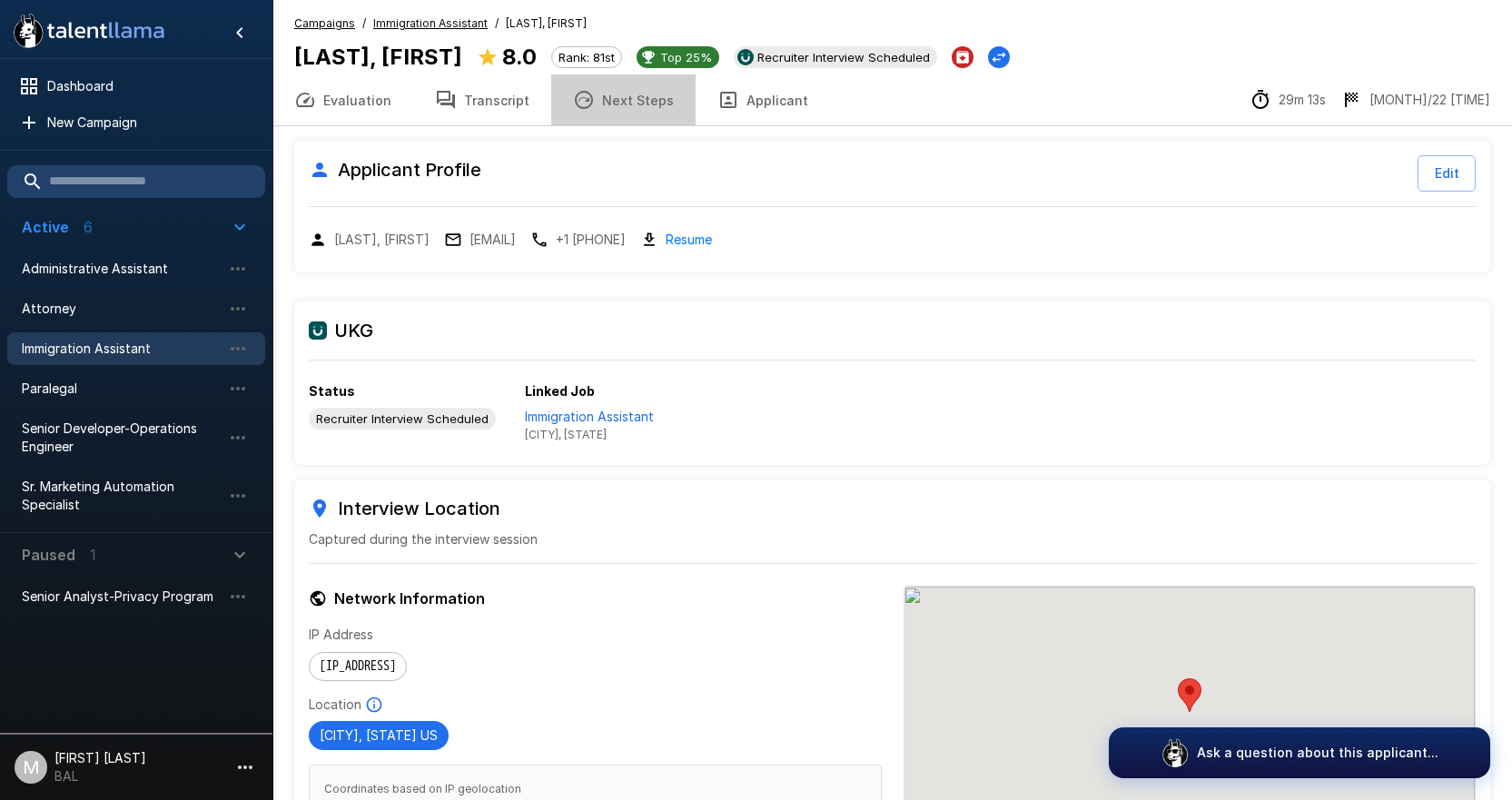drag, startPoint x: 655, startPoint y: 109, endPoint x: 643, endPoint y: 109, distance: 12 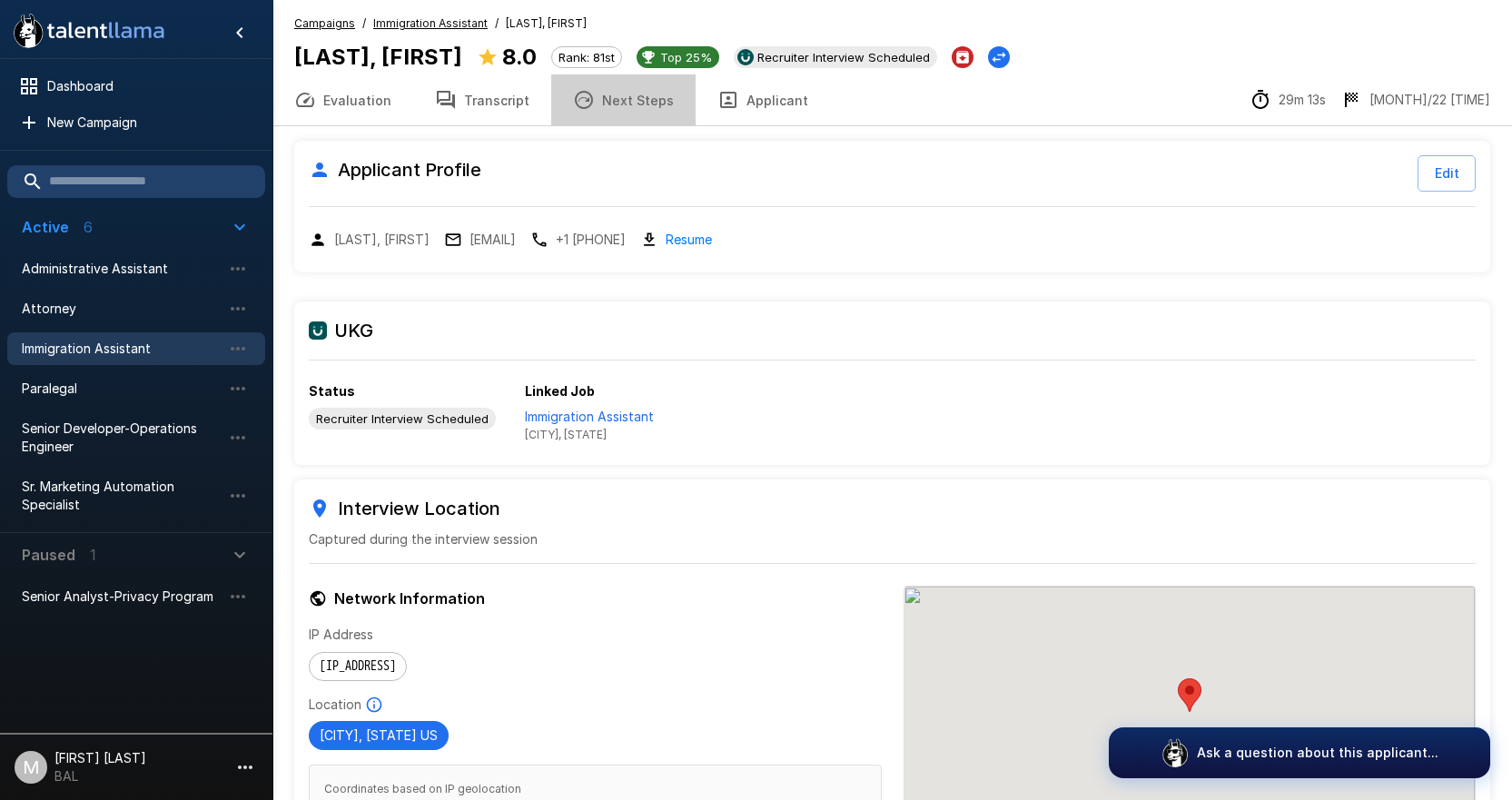 click on "Next Steps" at bounding box center [623, 100] 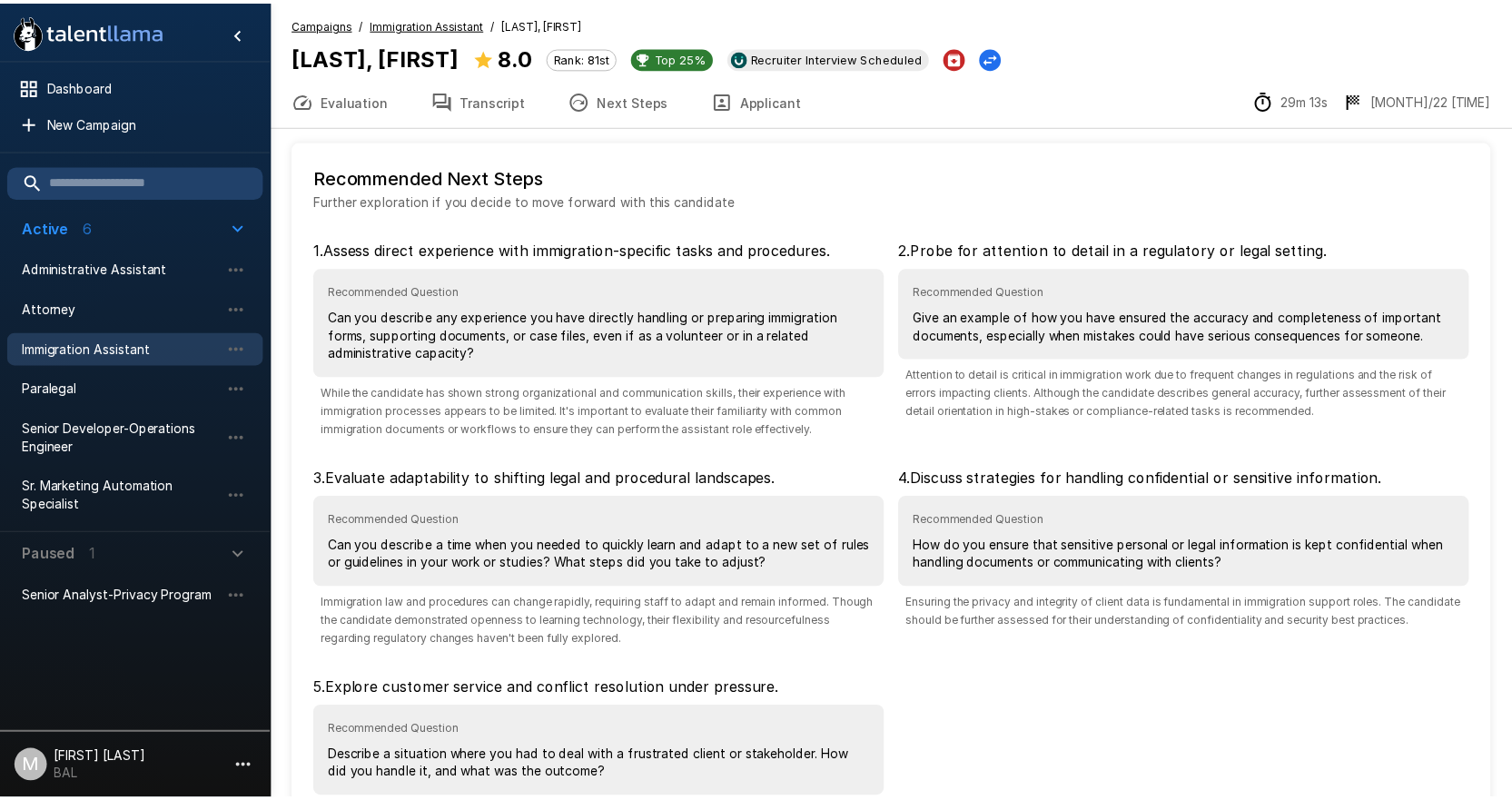 scroll, scrollTop: 168, scrollLeft: 0, axis: vertical 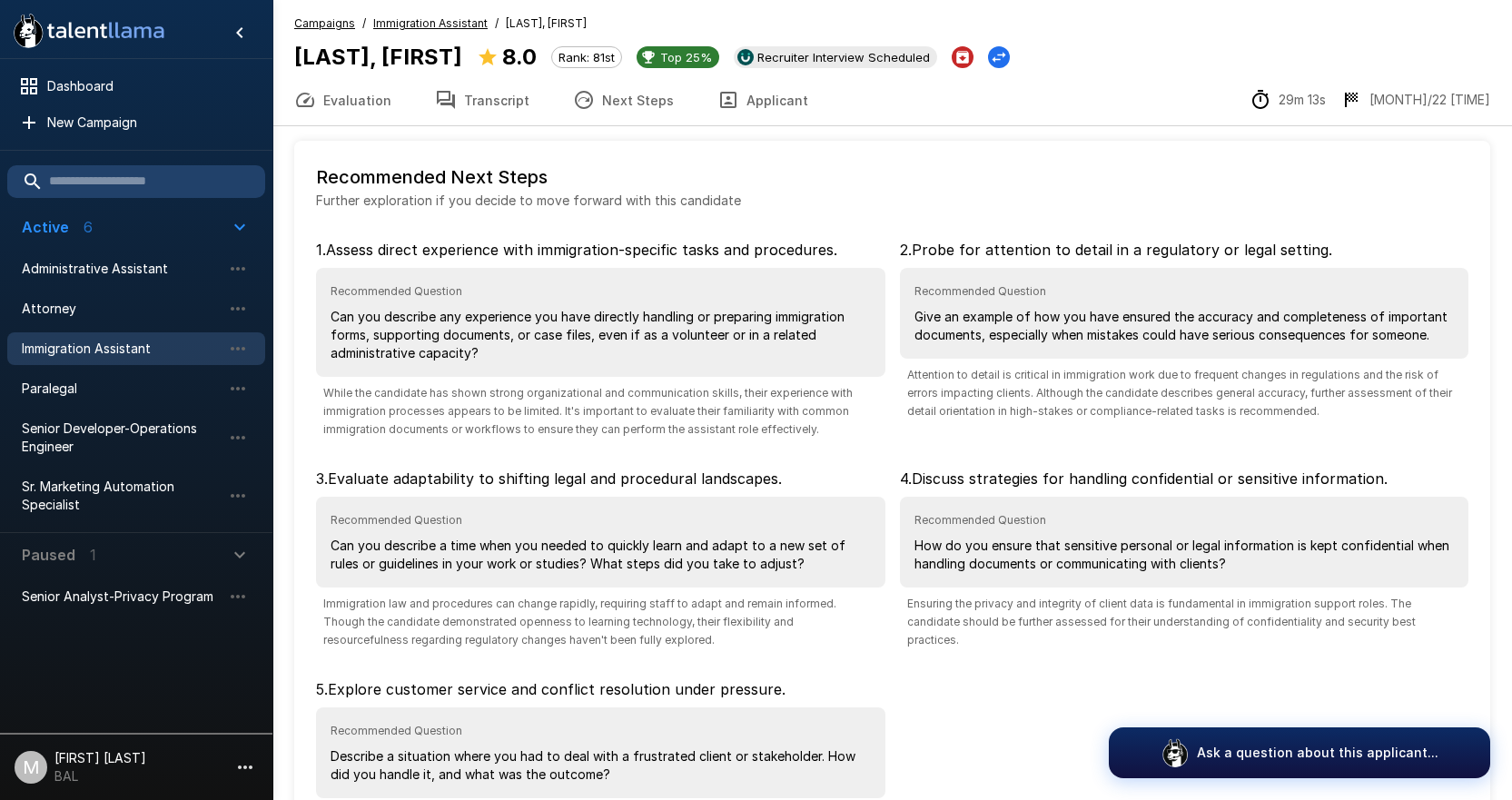 click 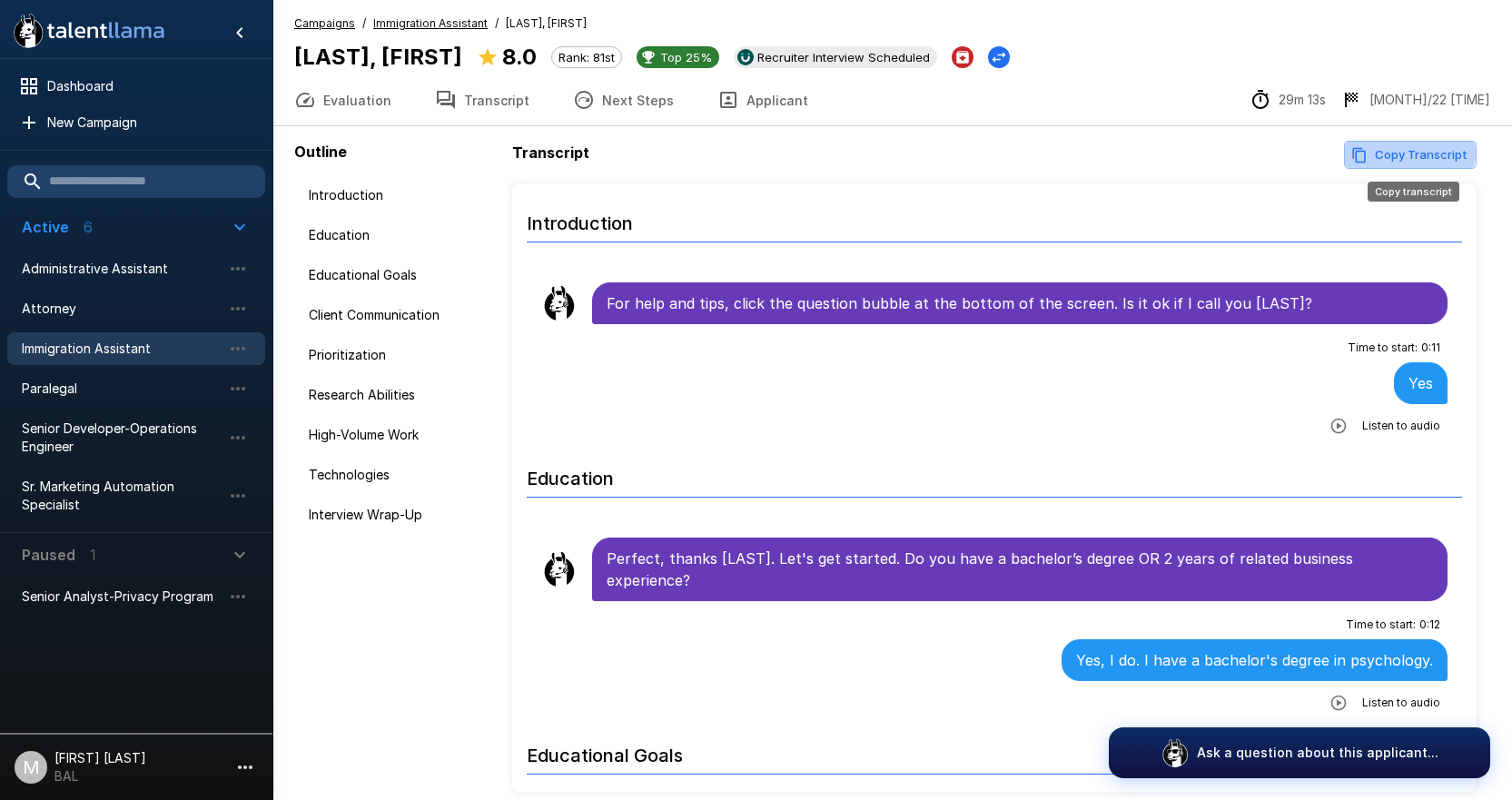 click on "Copy Transcript" at bounding box center (1410, 154) 